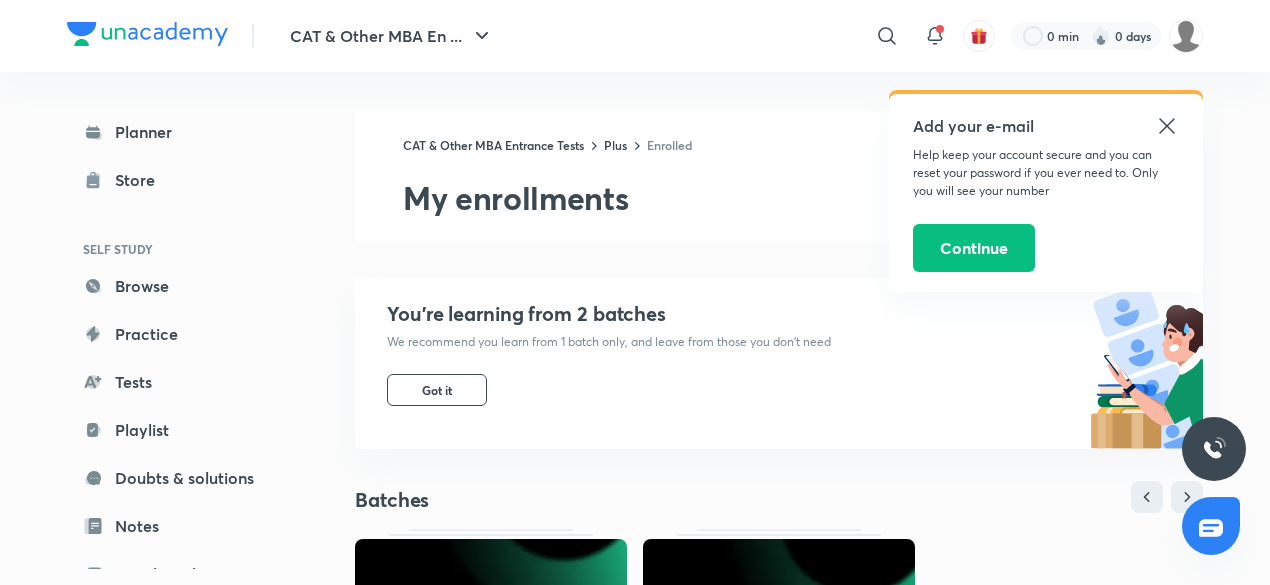 scroll, scrollTop: 0, scrollLeft: 0, axis: both 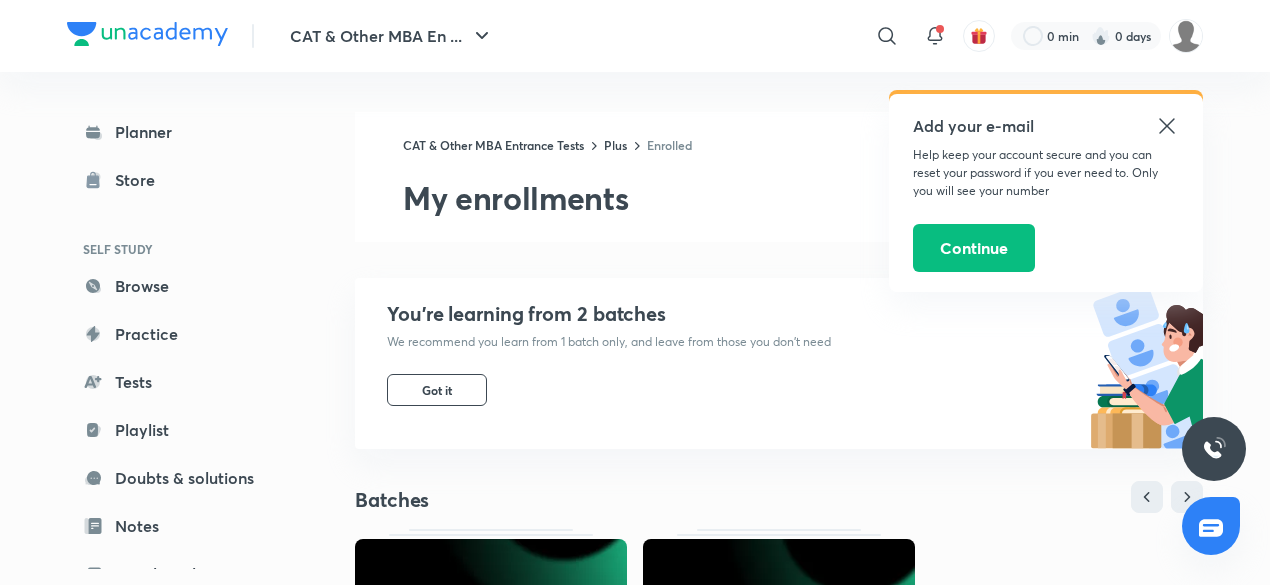 click 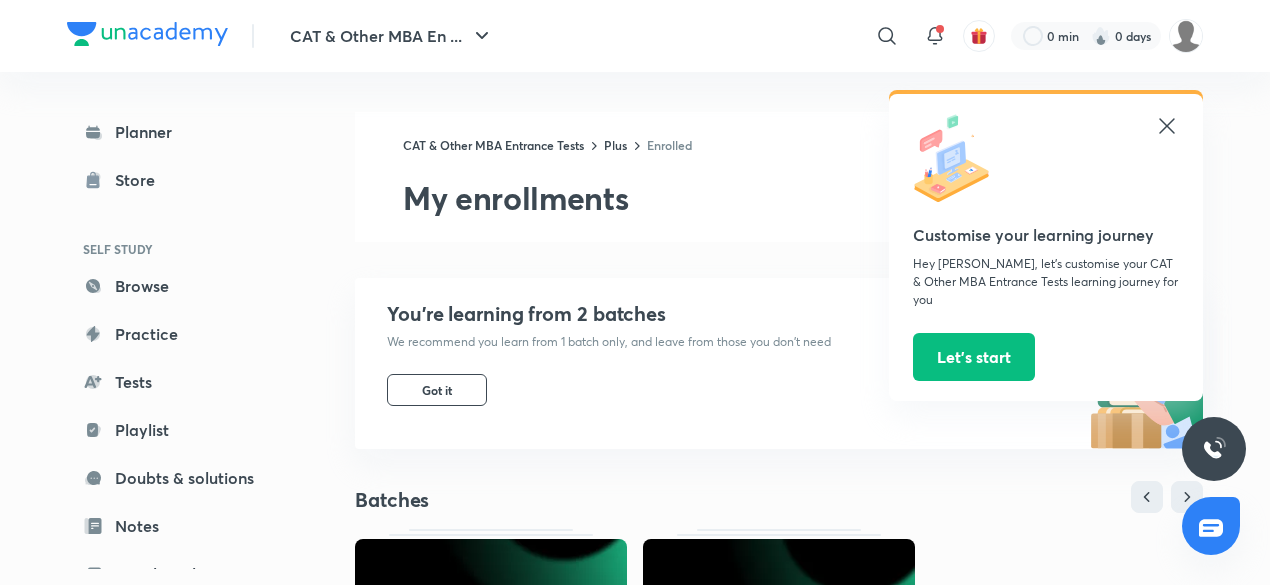 click 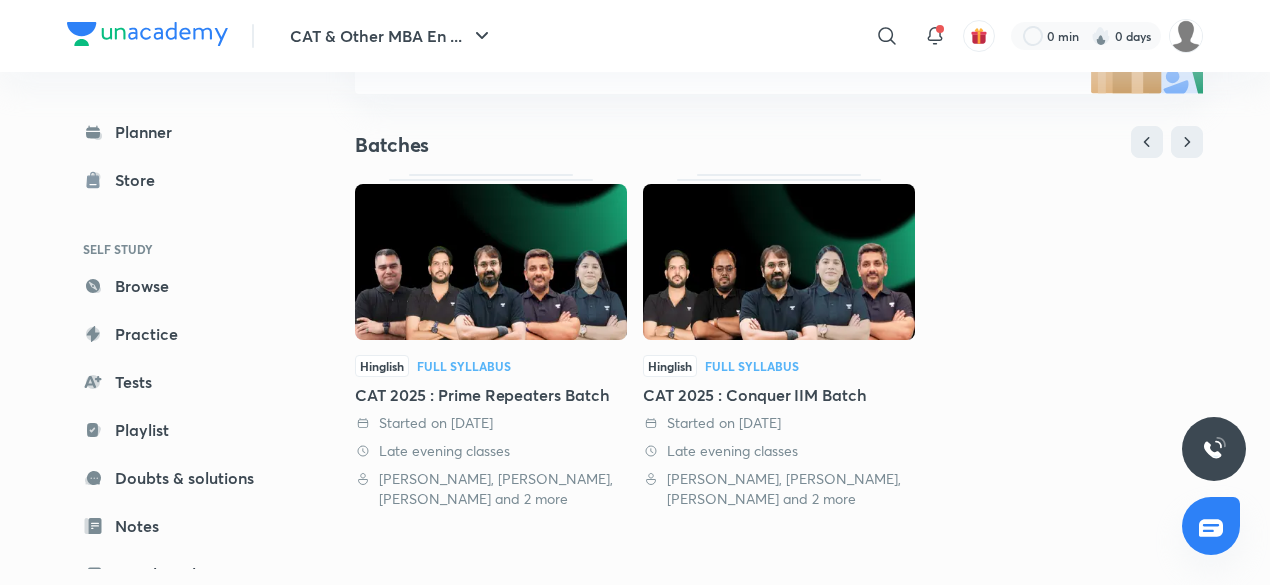 scroll, scrollTop: 0, scrollLeft: 0, axis: both 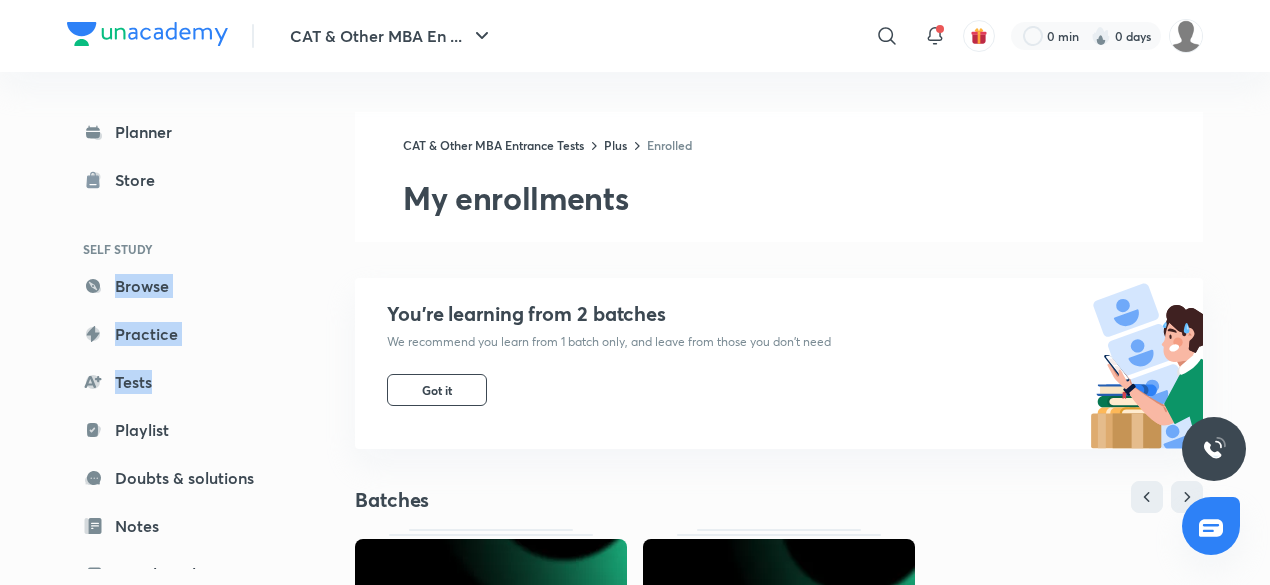 drag, startPoint x: 345, startPoint y: 216, endPoint x: 300, endPoint y: 424, distance: 212.81212 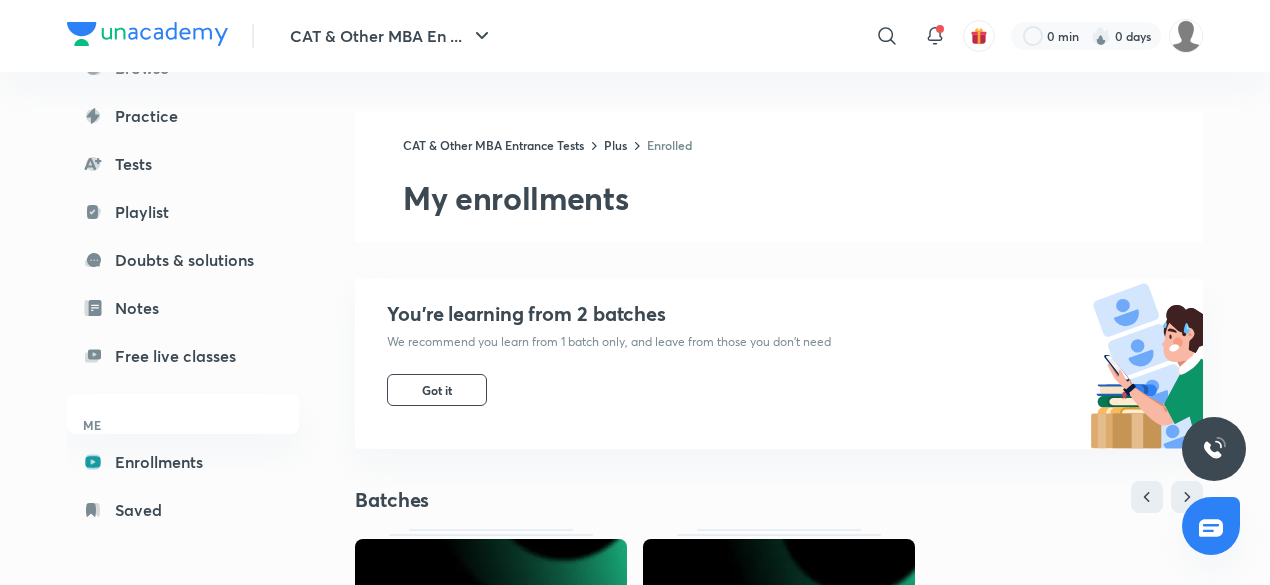 click on "ME" at bounding box center (183, 425) 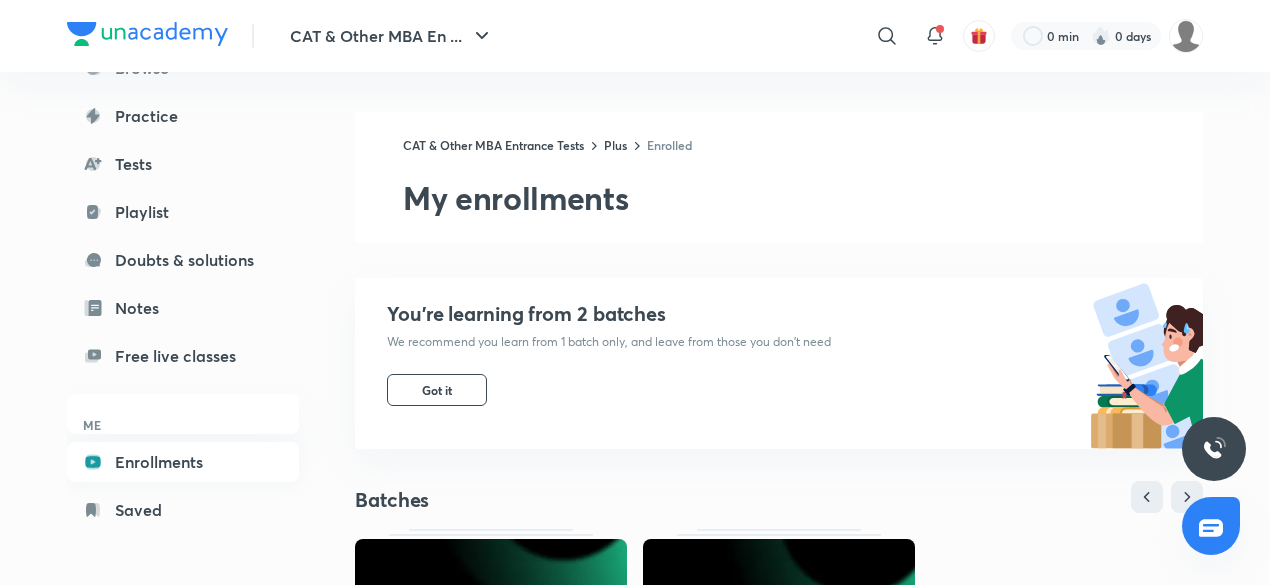 click on "Enrollments" at bounding box center (183, 462) 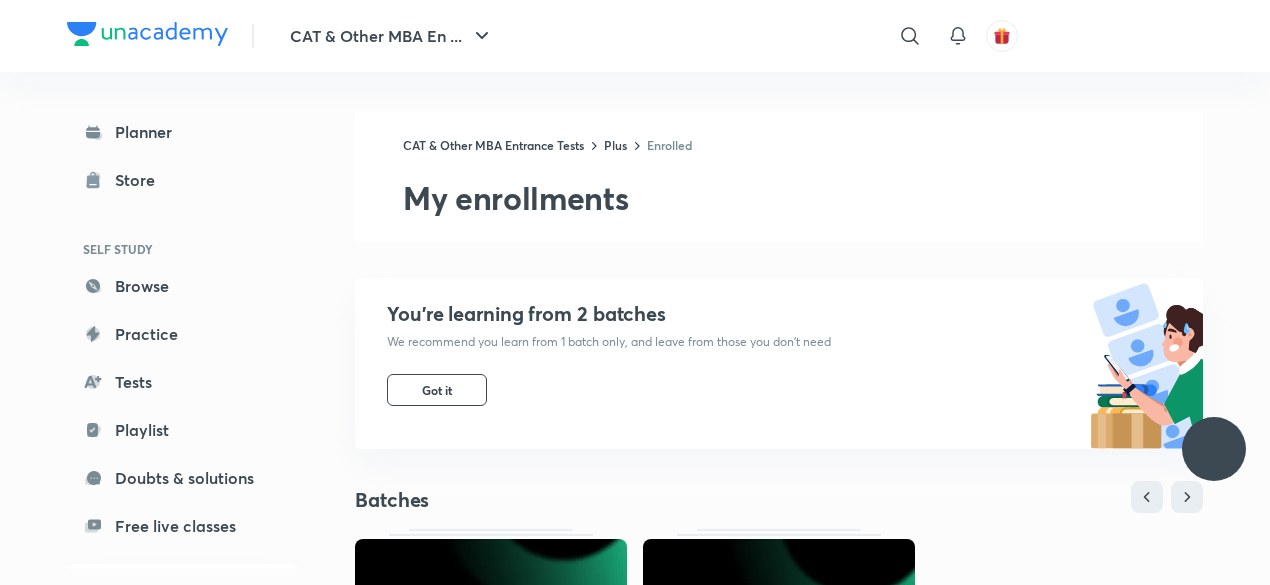 scroll, scrollTop: 0, scrollLeft: 0, axis: both 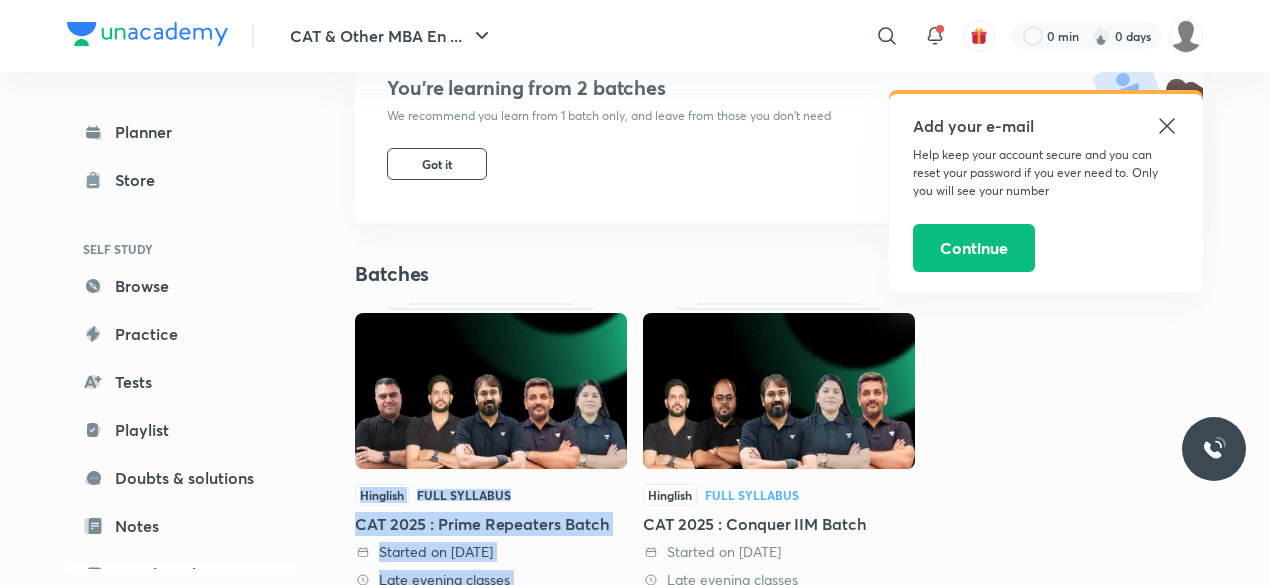 drag, startPoint x: 1264, startPoint y: 264, endPoint x: 1274, endPoint y: 297, distance: 34.48188 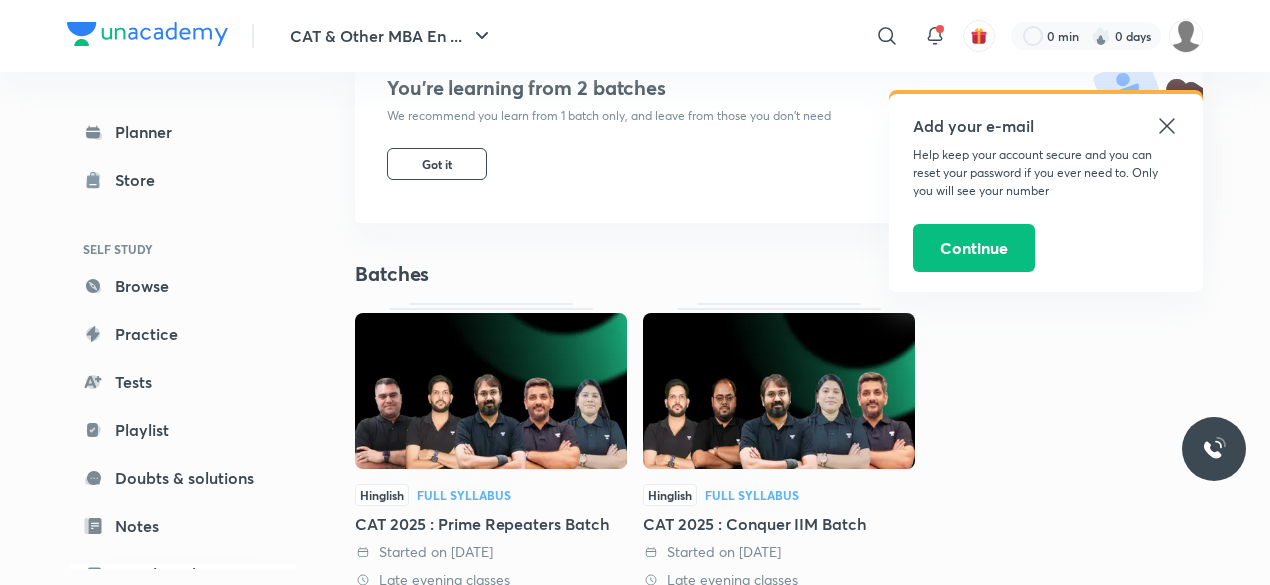 click 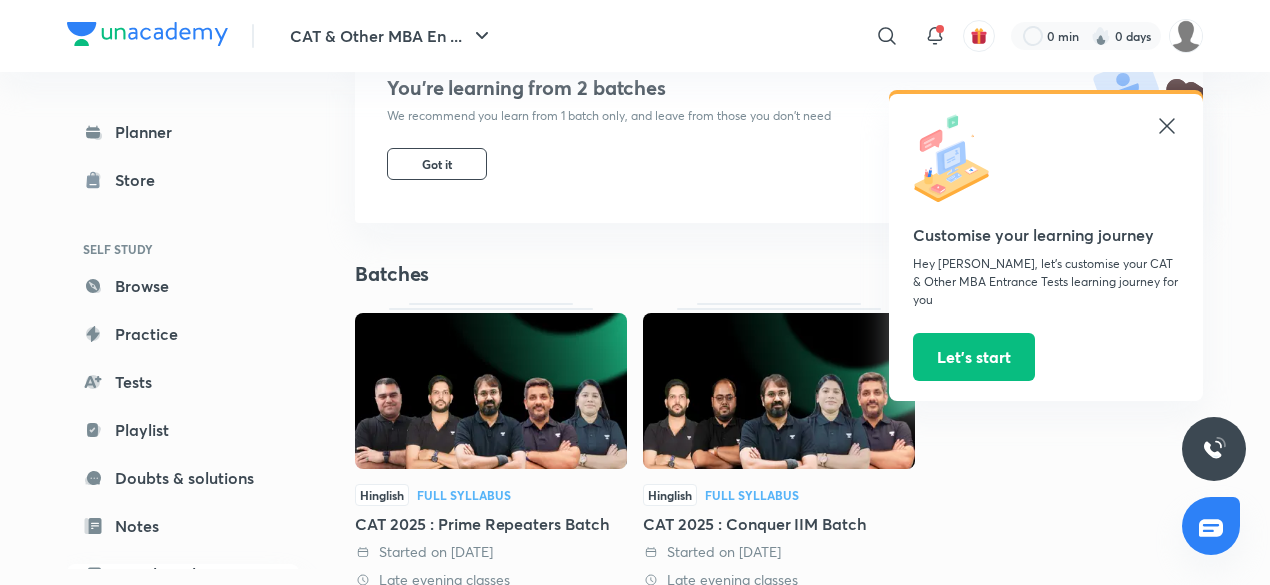 click 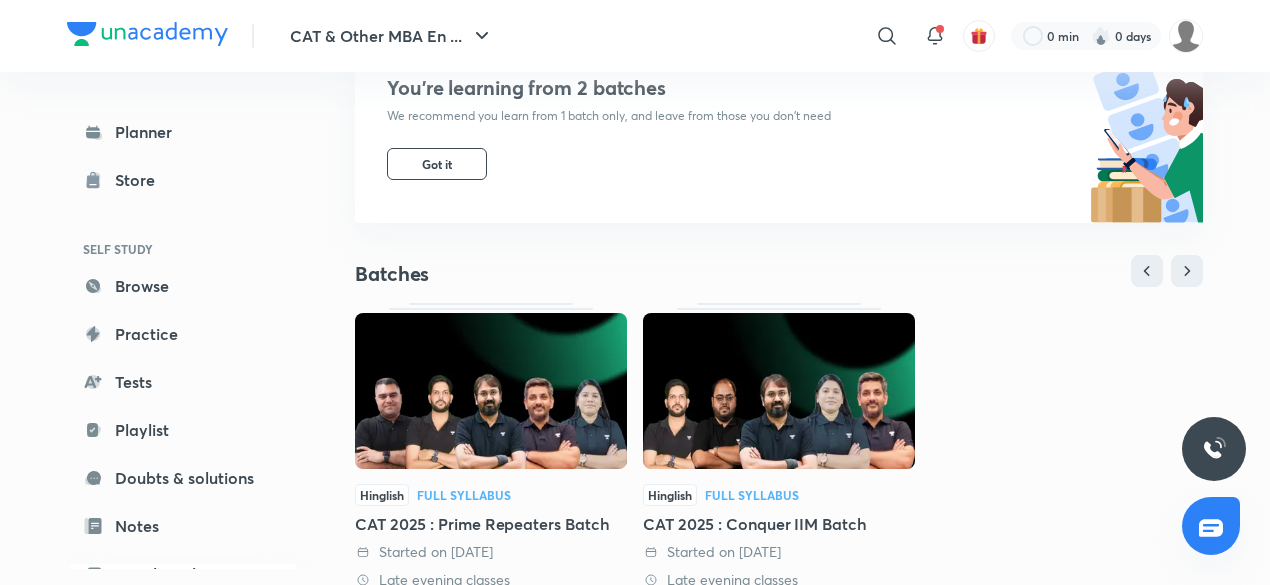 click on "You’re learning from 2 batches We recommend you learn from 1 batch only, and leave from those you don’t need Got it" at bounding box center (779, 137) 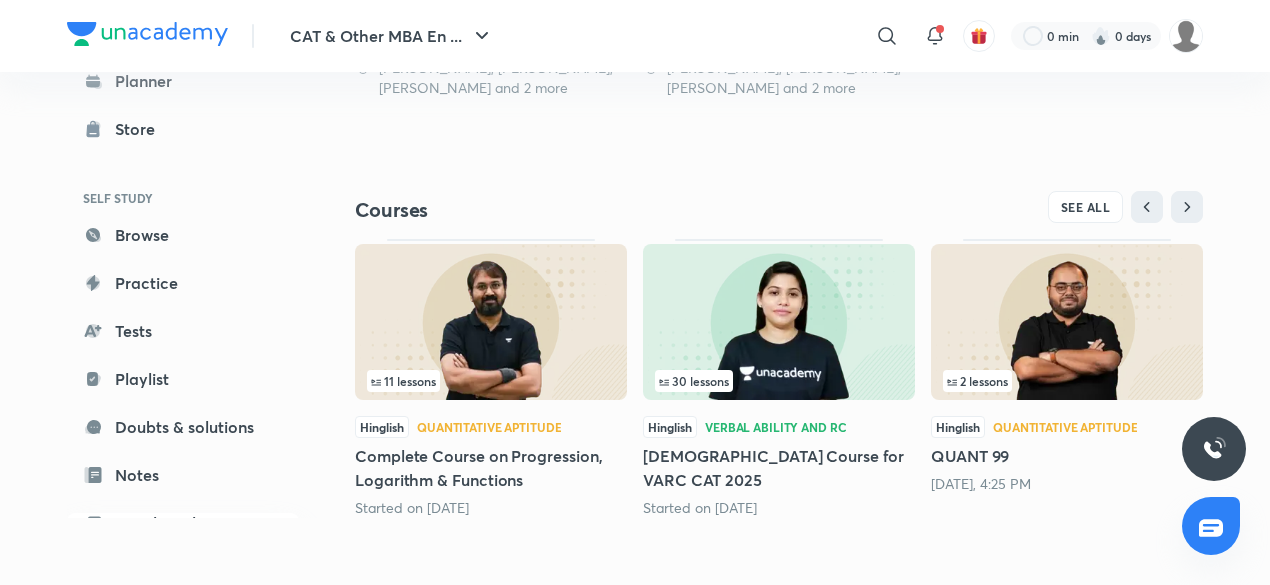scroll, scrollTop: 226, scrollLeft: 0, axis: vertical 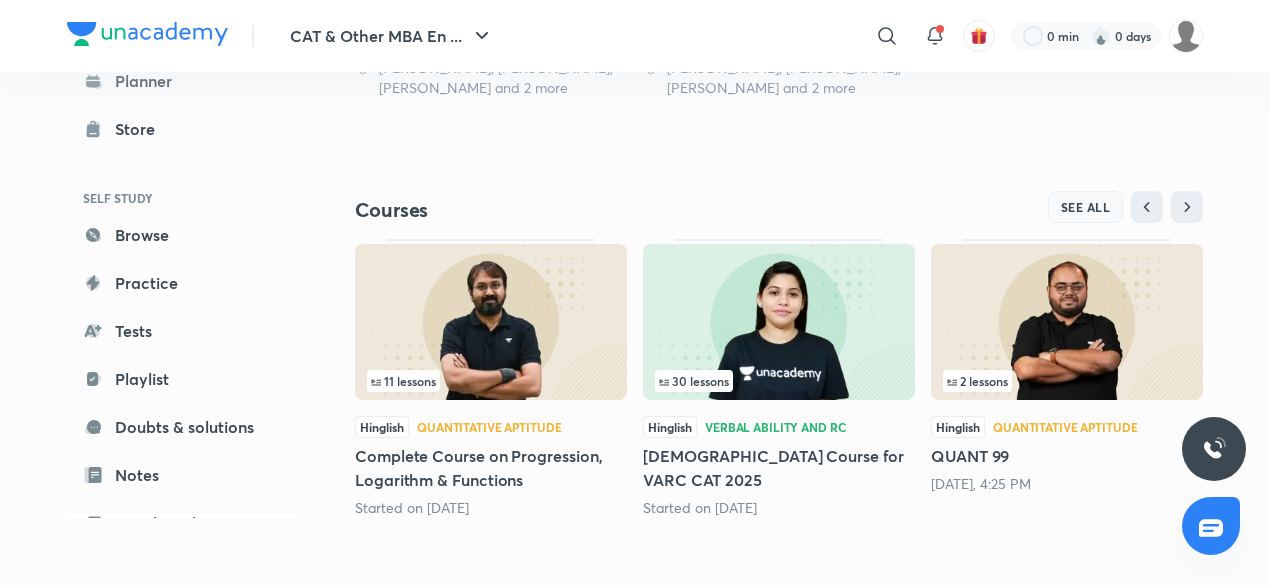click on "SEE ALL" at bounding box center (1086, 207) 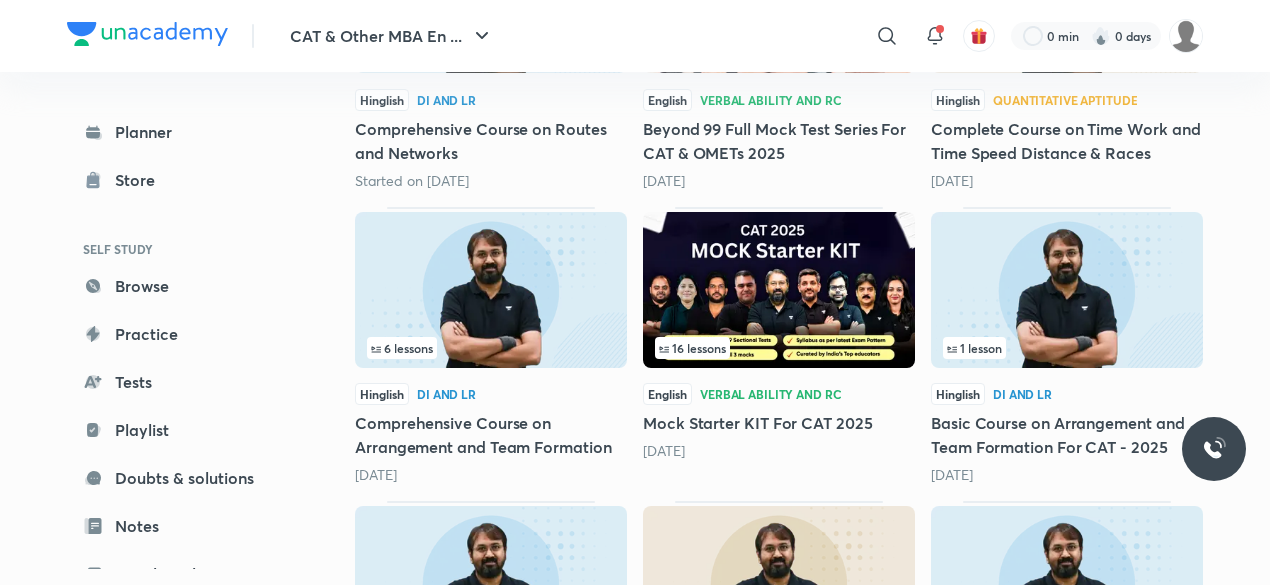 scroll, scrollTop: 0, scrollLeft: 0, axis: both 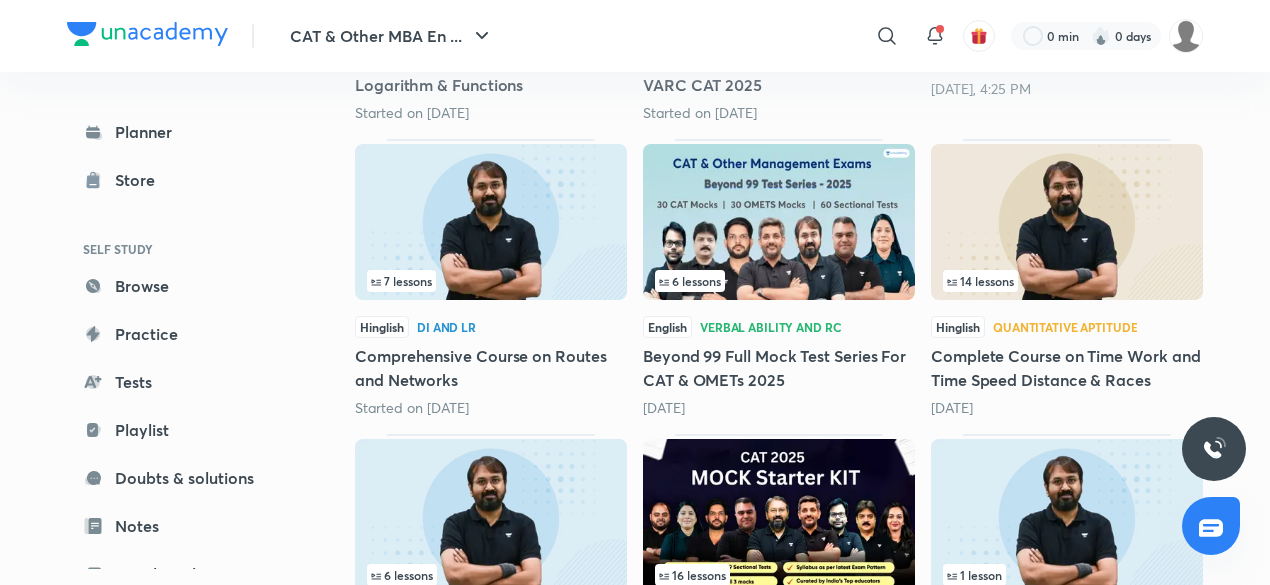 click on "Hinglish Quantitative Aptitude Complete Course on Time Work and Time Speed Distance & Races 22 days ago" at bounding box center (1067, 367) 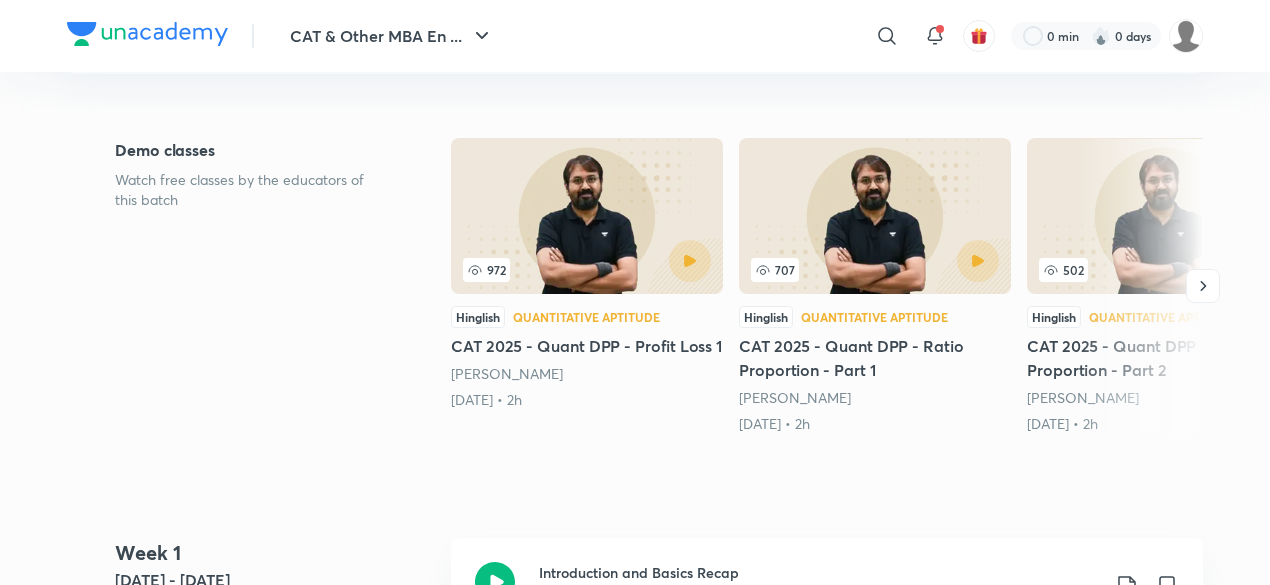 scroll, scrollTop: 0, scrollLeft: 0, axis: both 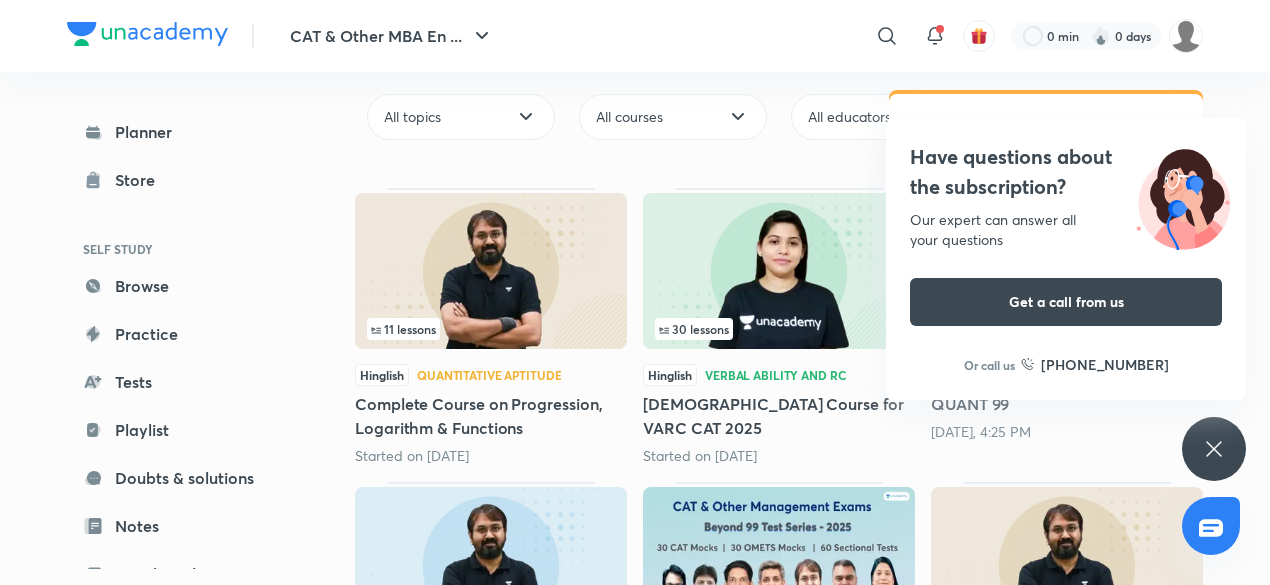 click on "Have questions about the subscription? Our expert can answer all your questions Get a call from us Or call us +91 8585858585" at bounding box center (1214, 449) 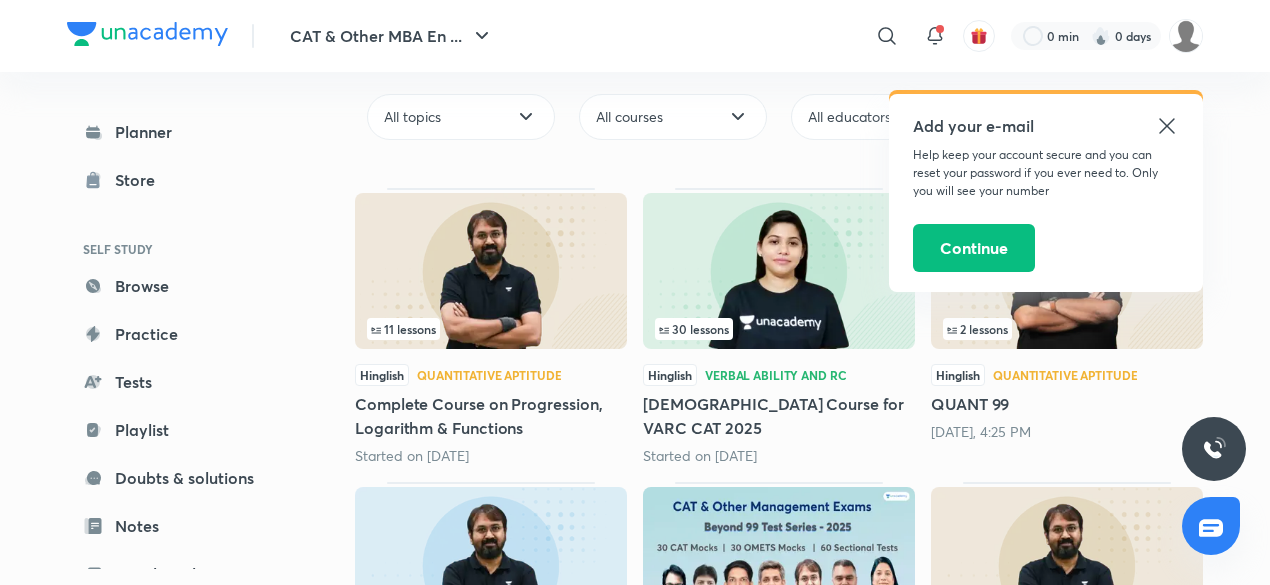 click 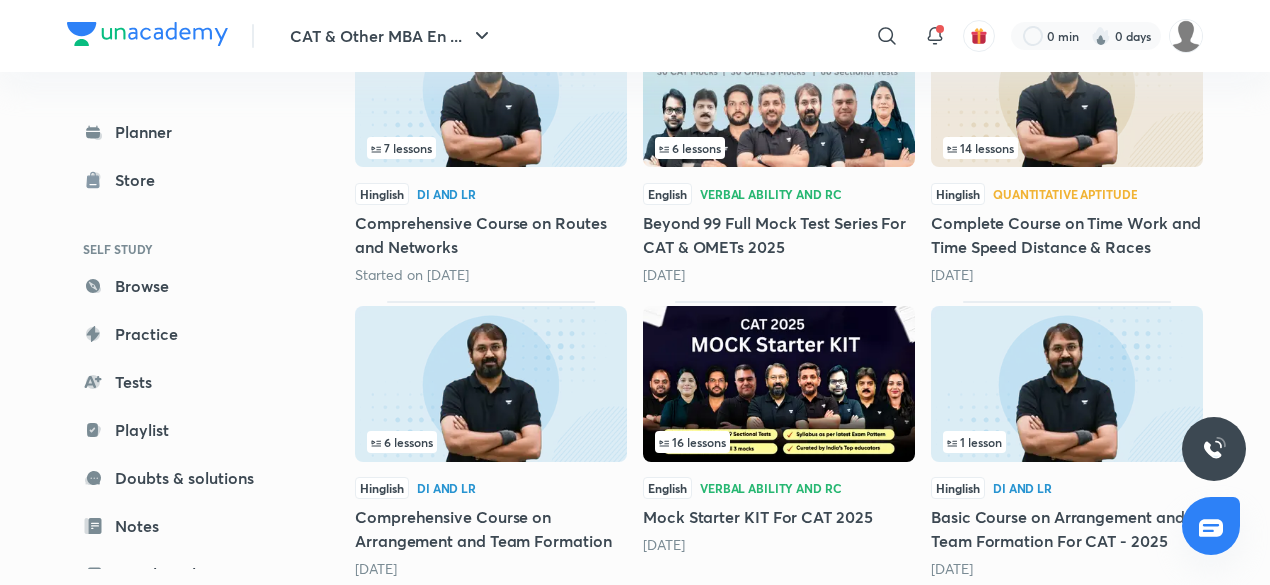 scroll, scrollTop: 681, scrollLeft: 0, axis: vertical 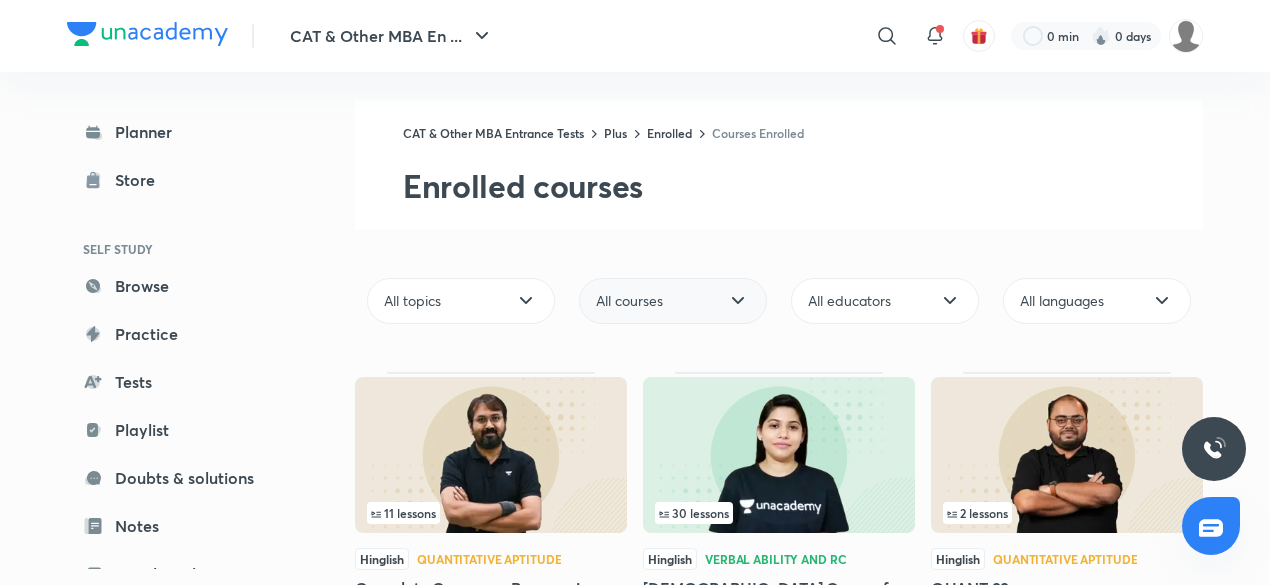 click on "All courses" at bounding box center (673, 301) 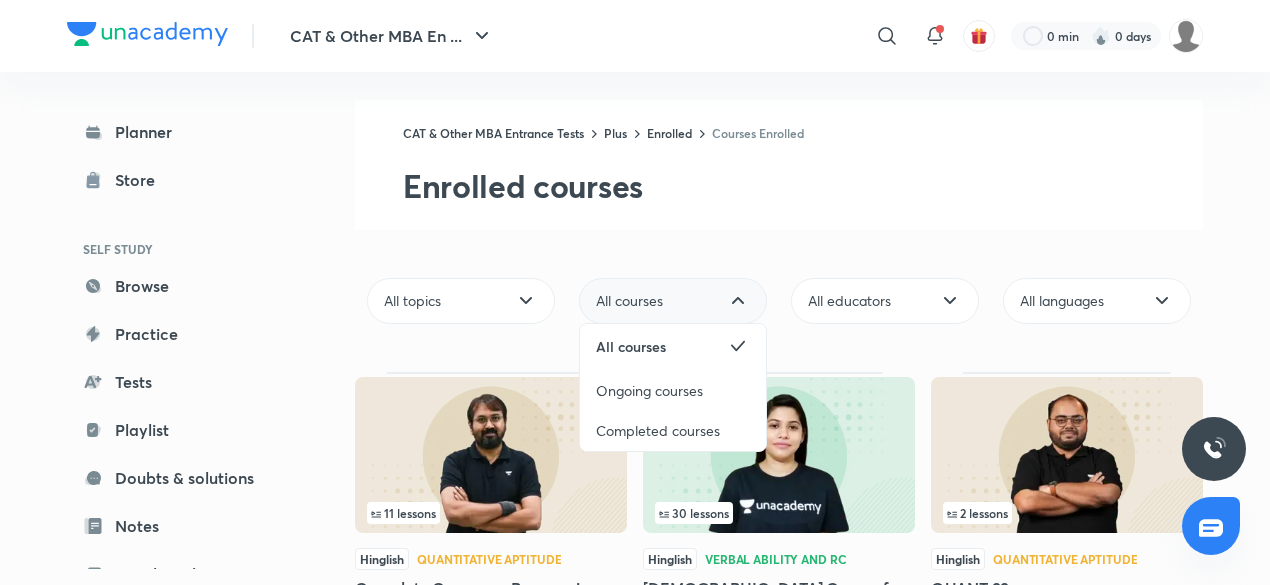 click on "All courses" at bounding box center [673, 301] 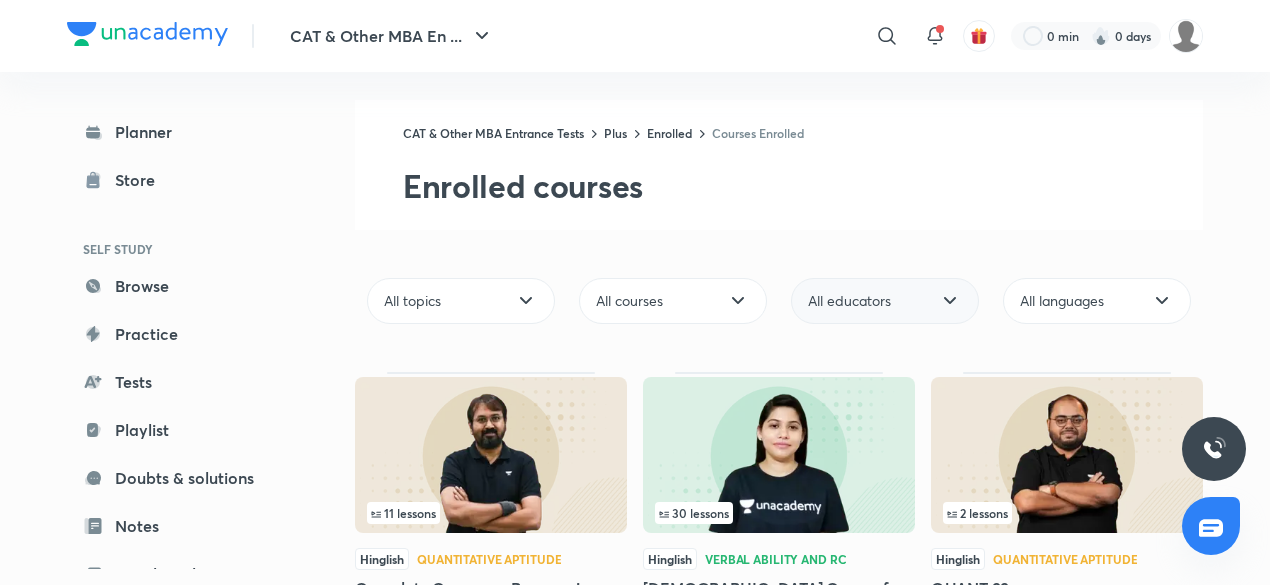 click on "All educators" at bounding box center [849, 301] 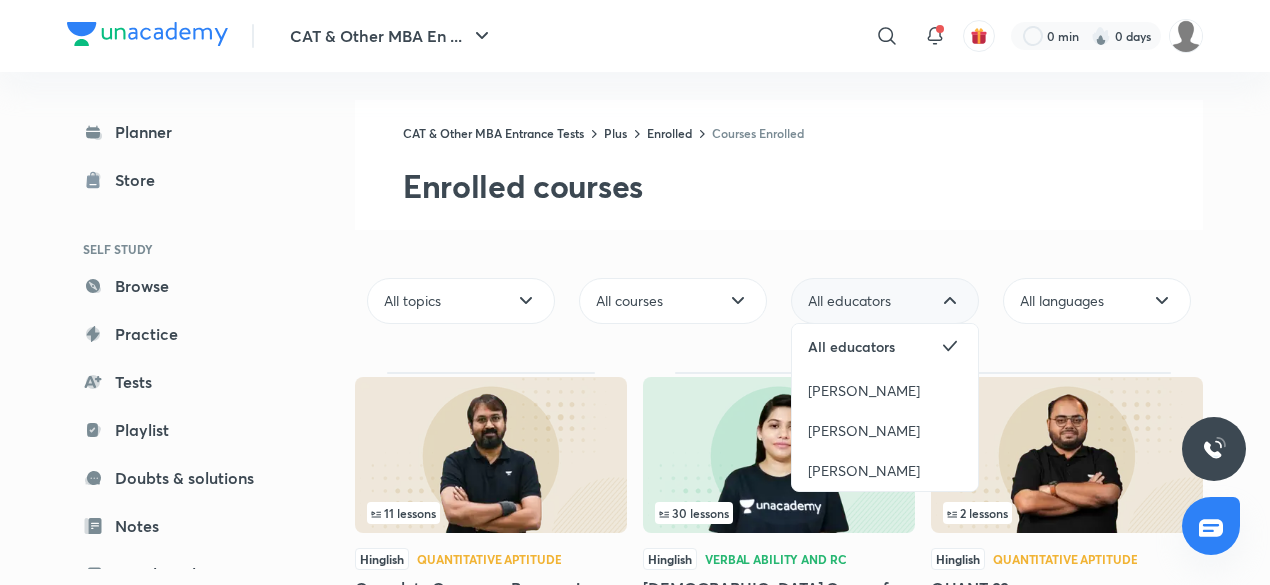 click on "All educators" at bounding box center (885, 301) 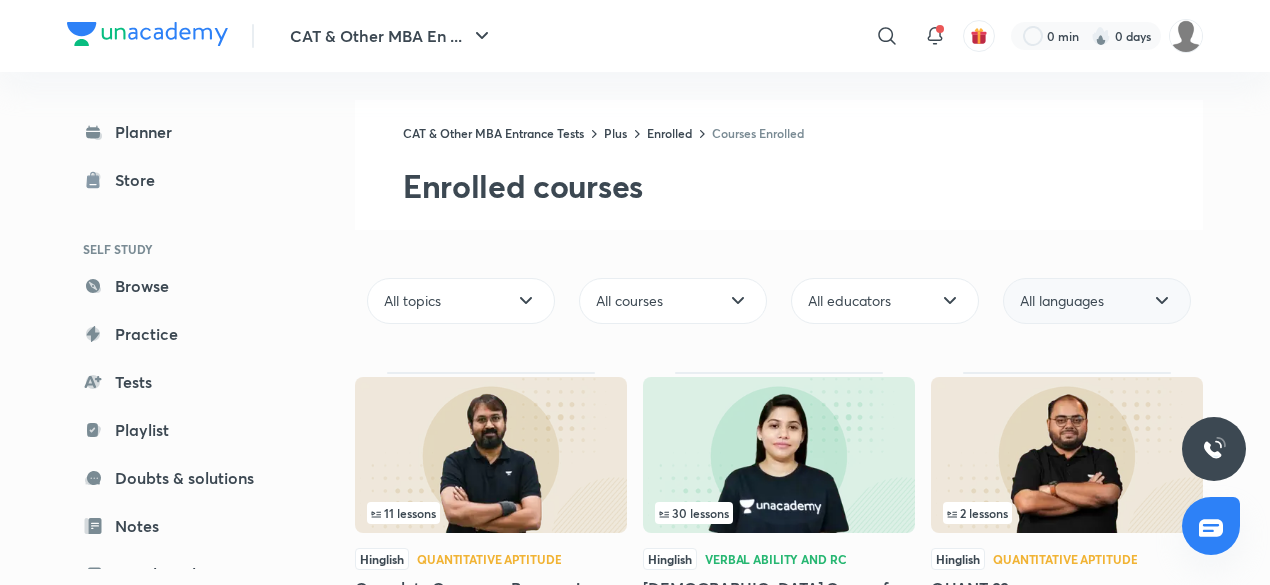 click on "All languages" at bounding box center [1097, 301] 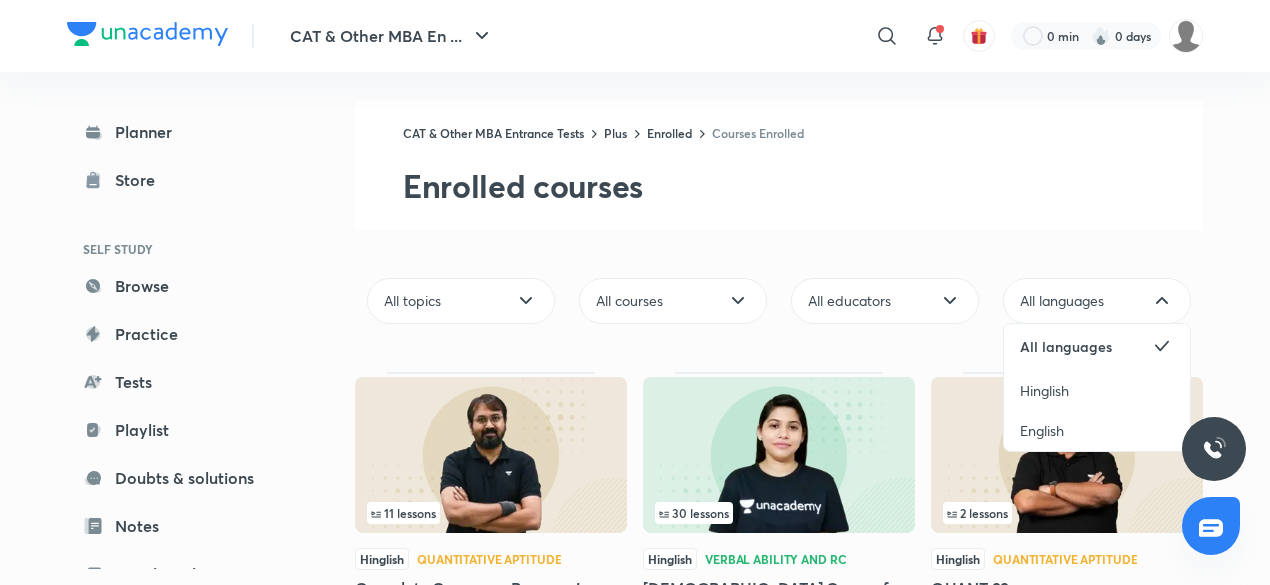 click on "Enrolled courses" at bounding box center (803, 186) 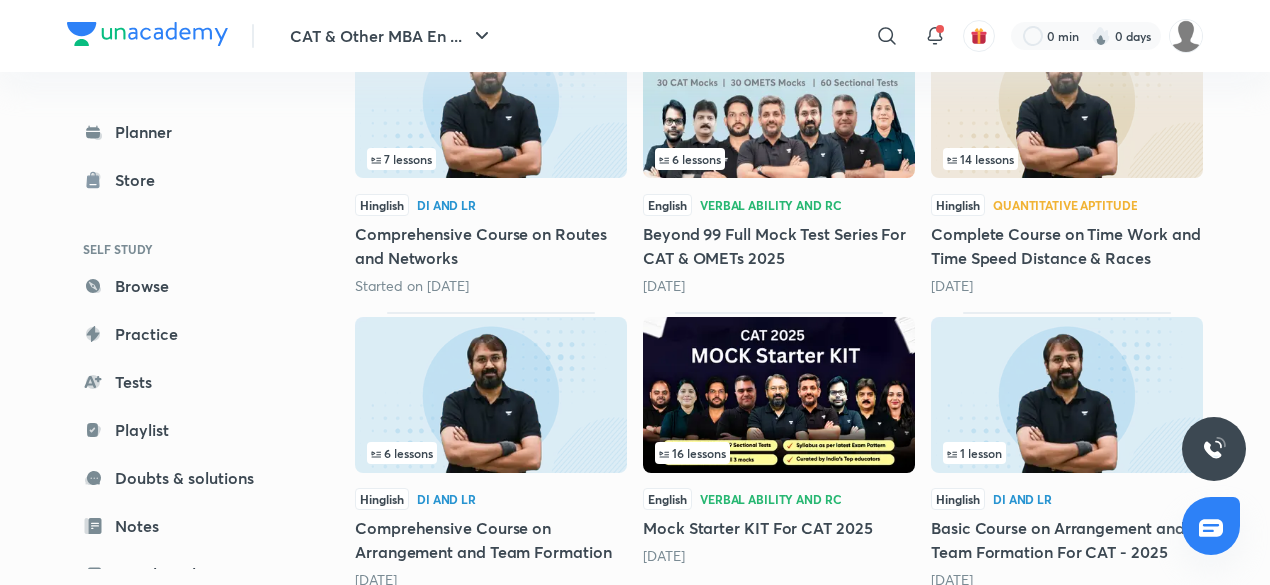 scroll, scrollTop: 678, scrollLeft: 0, axis: vertical 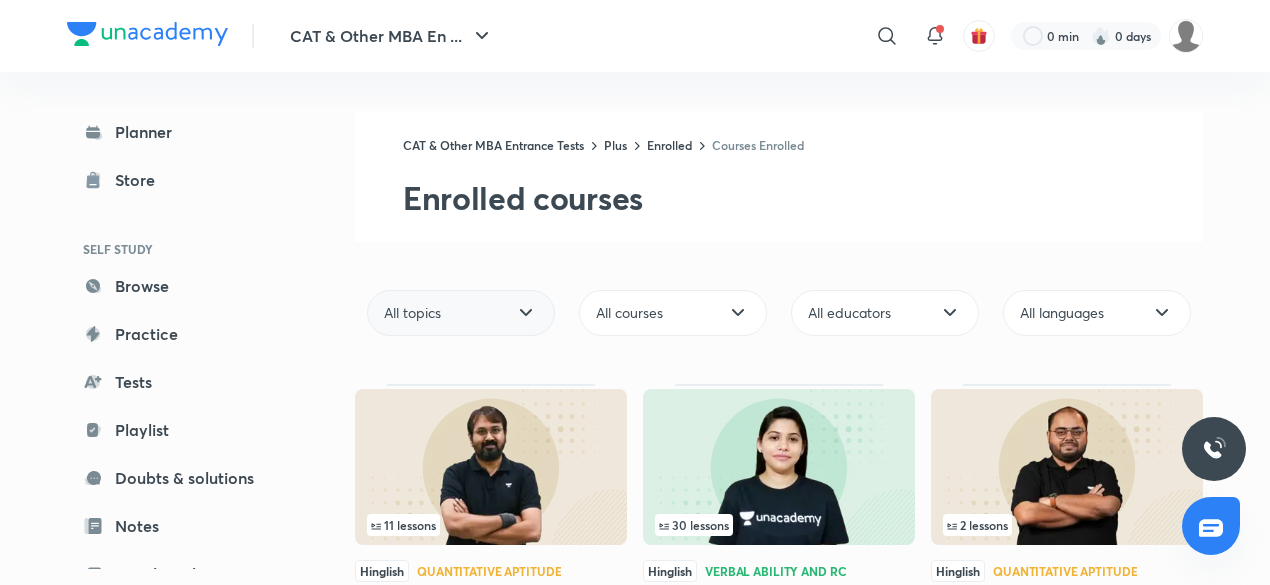 click 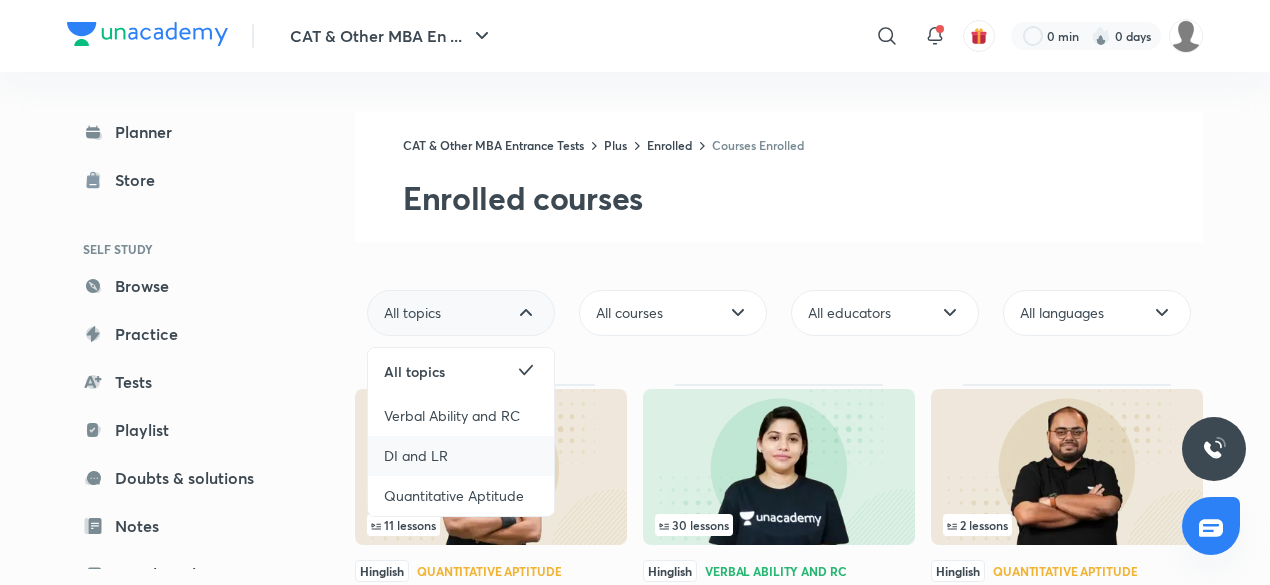 click on "DI and LR" at bounding box center (461, 456) 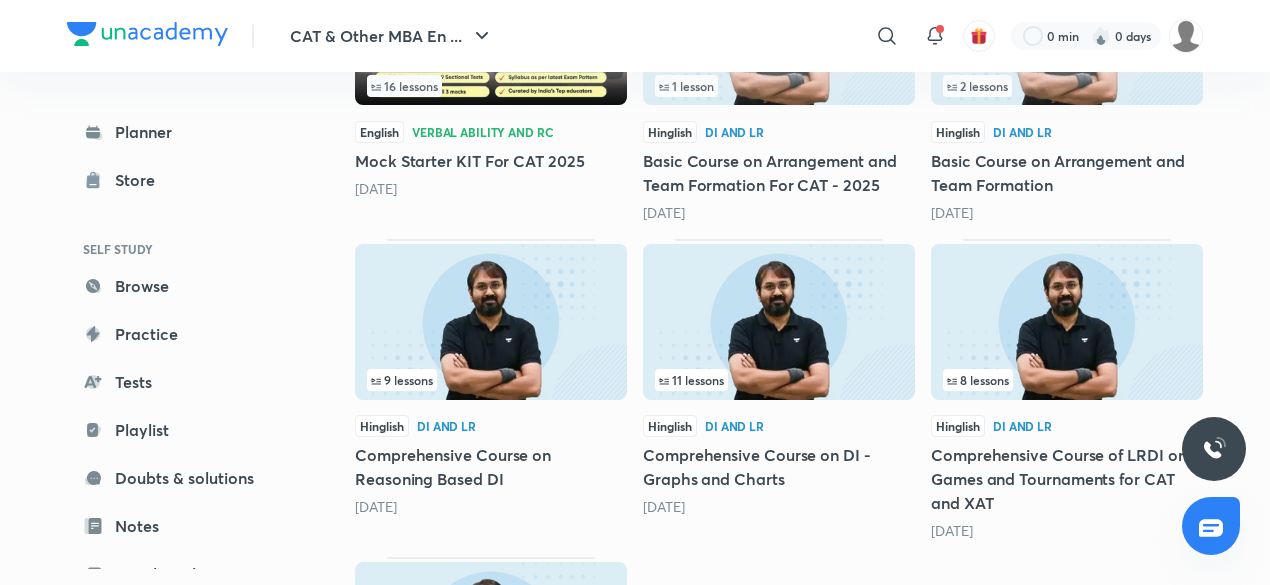 scroll, scrollTop: 747, scrollLeft: 0, axis: vertical 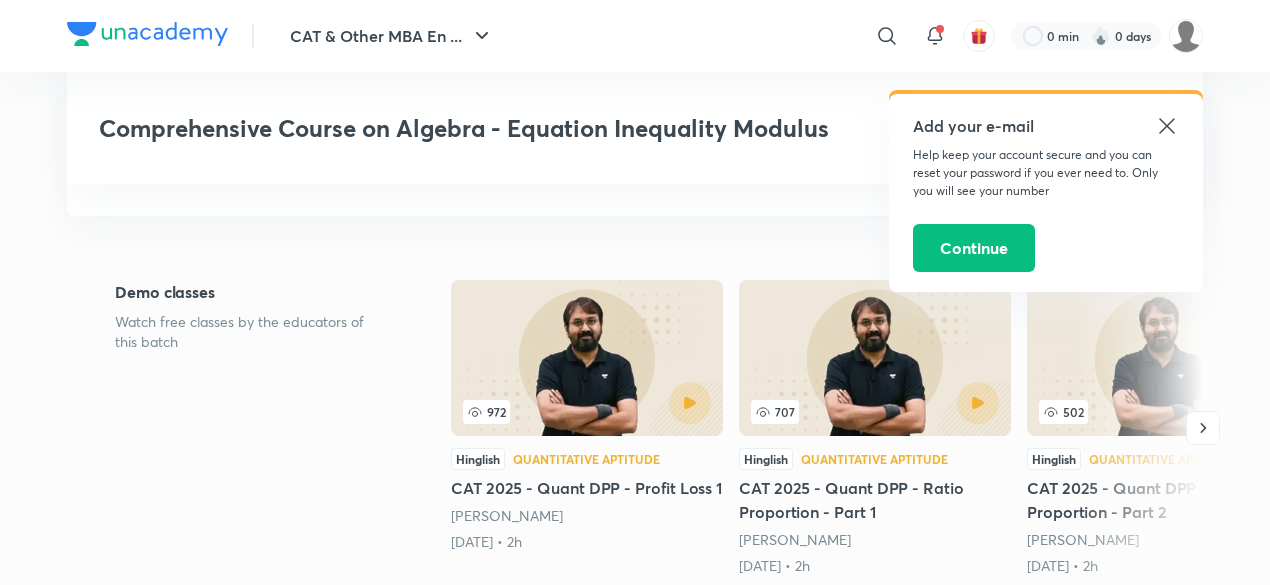 click 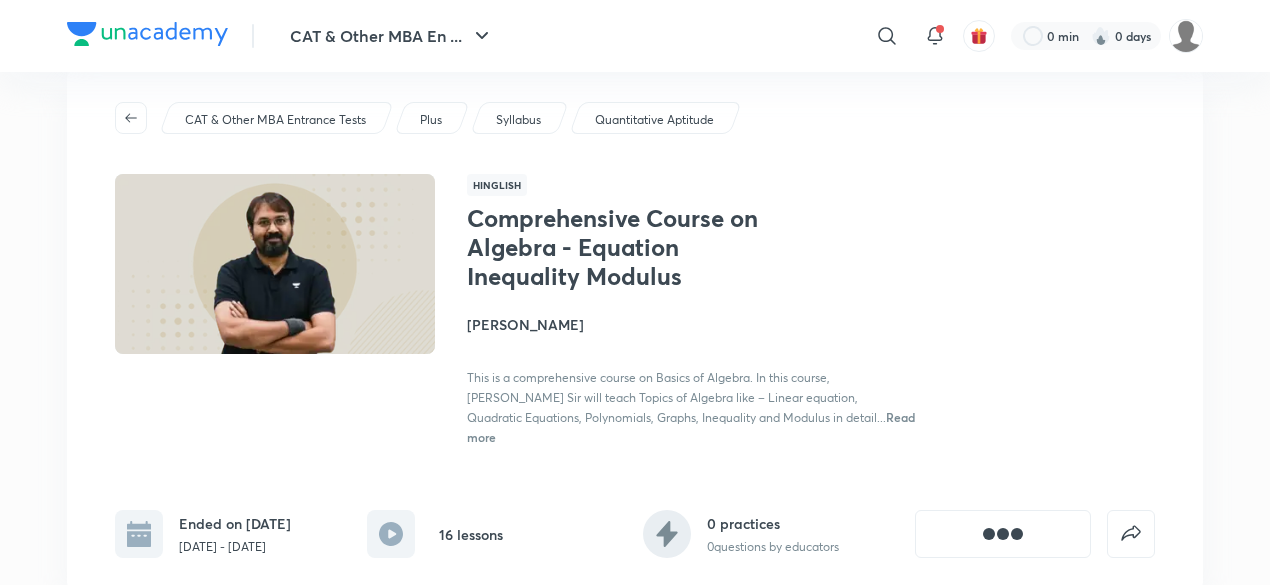 scroll, scrollTop: 62, scrollLeft: 0, axis: vertical 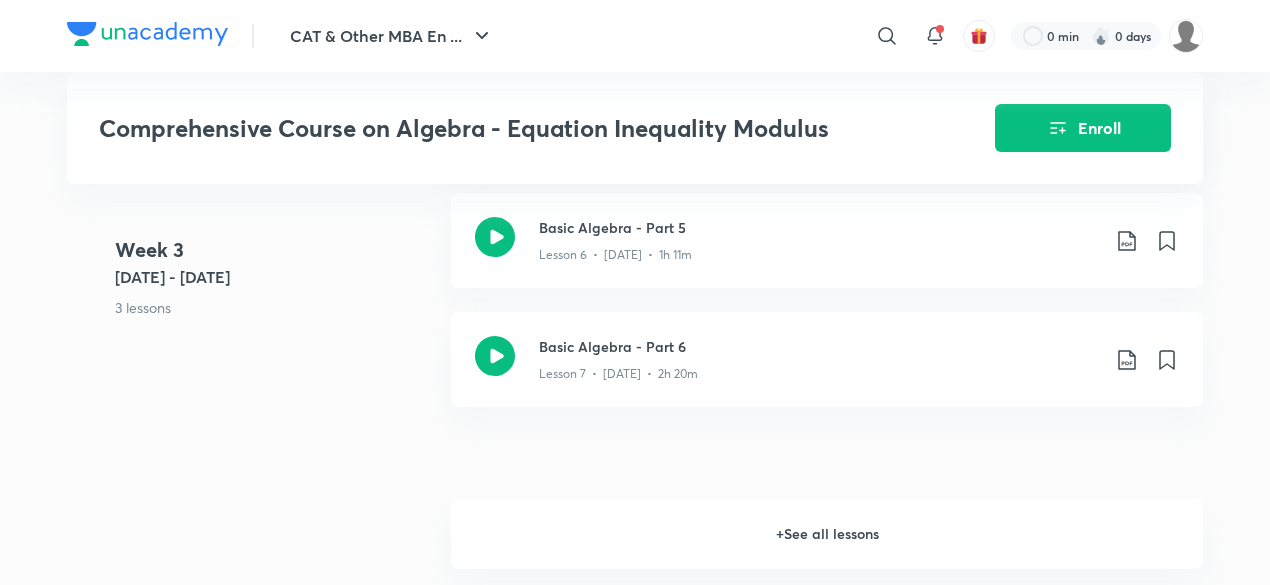 click on "+  See all lessons" at bounding box center (827, 534) 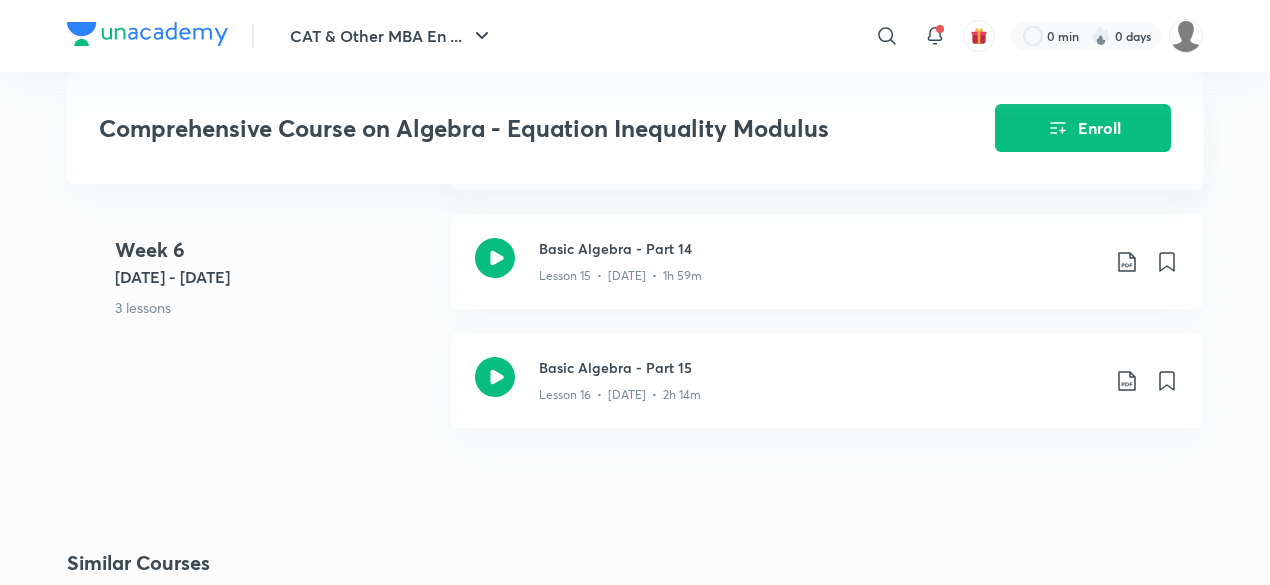 scroll, scrollTop: 3062, scrollLeft: 0, axis: vertical 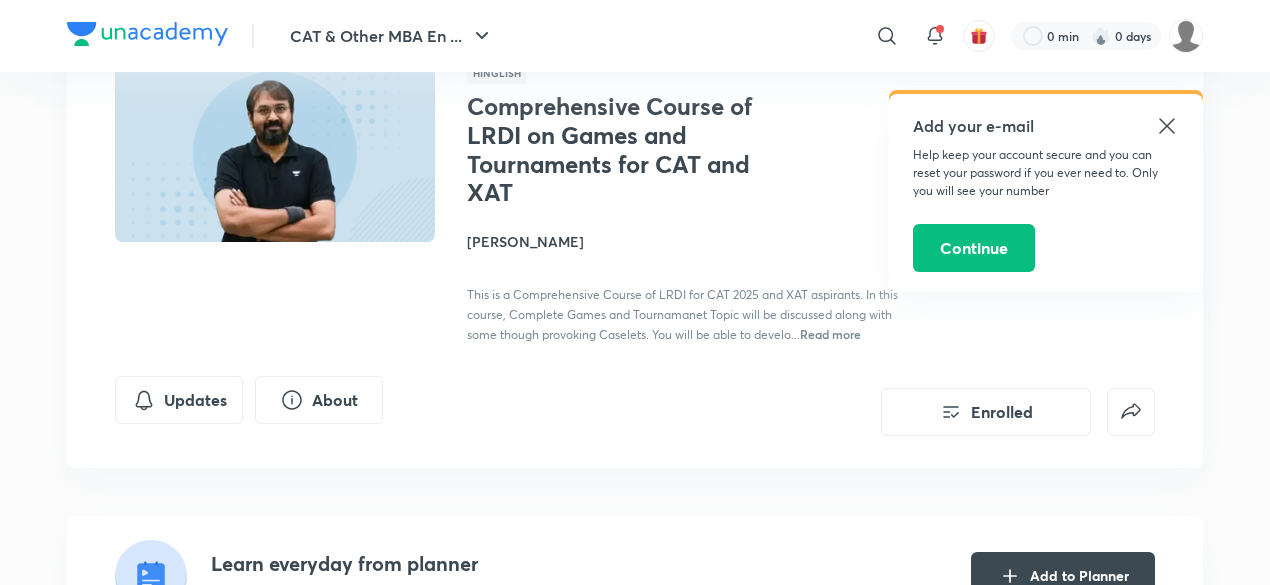 click 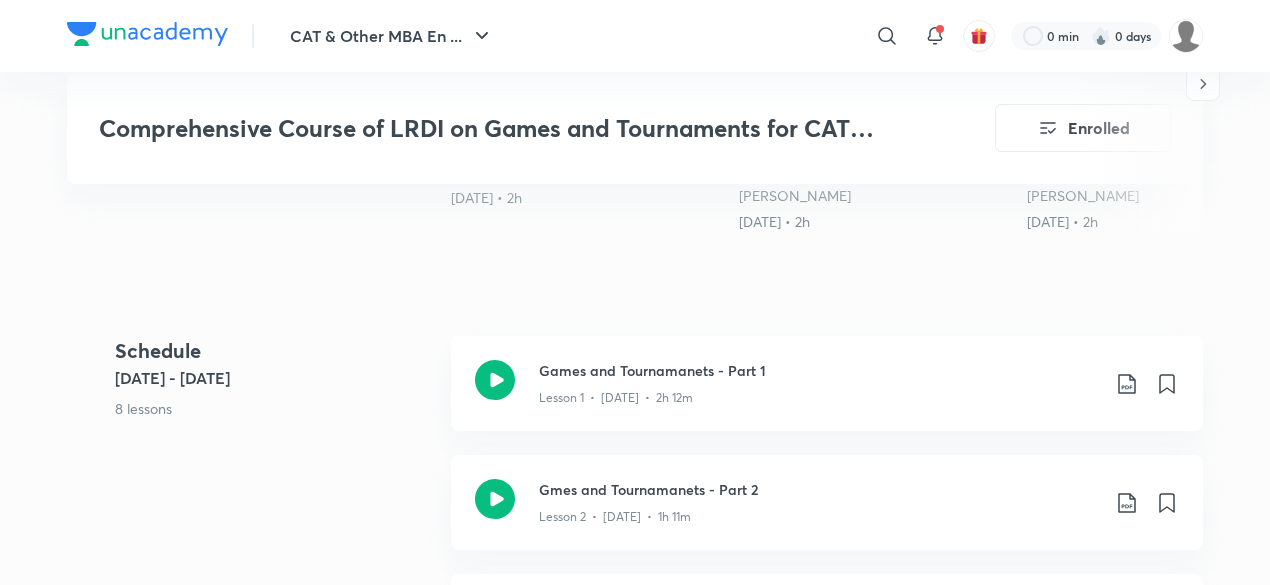 scroll, scrollTop: 893, scrollLeft: 0, axis: vertical 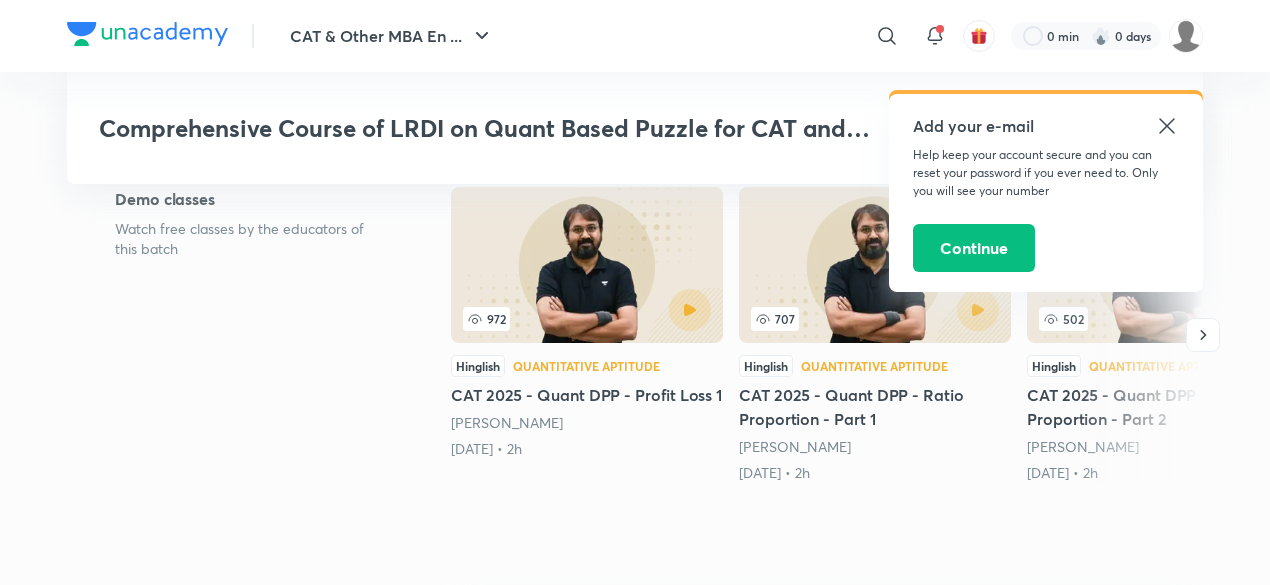 click 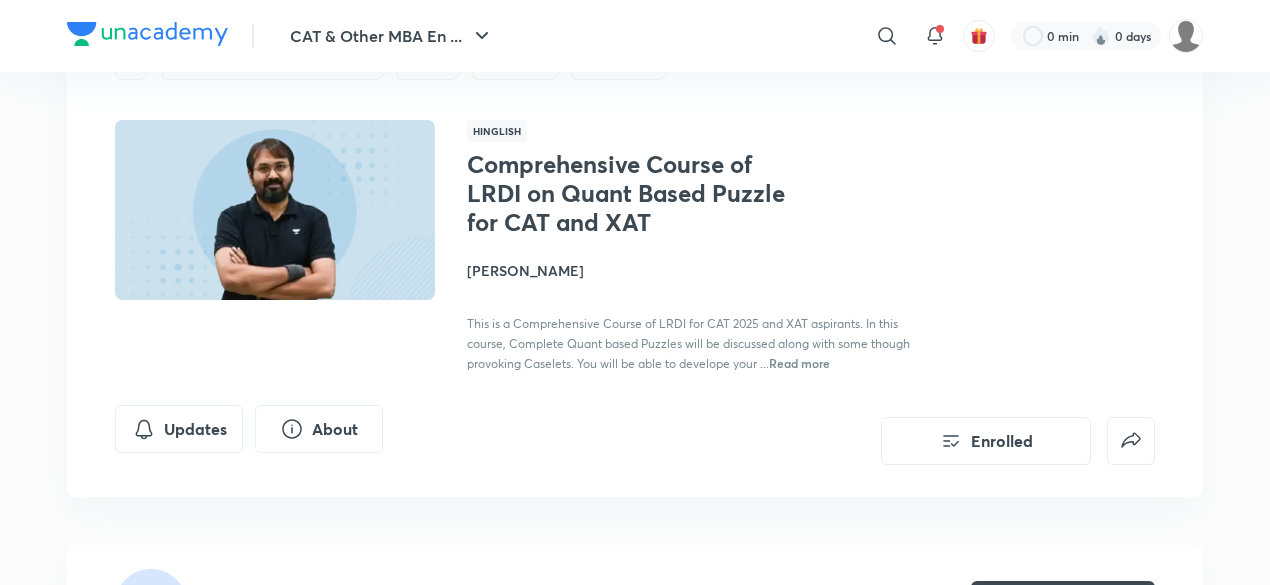 scroll, scrollTop: 0, scrollLeft: 0, axis: both 